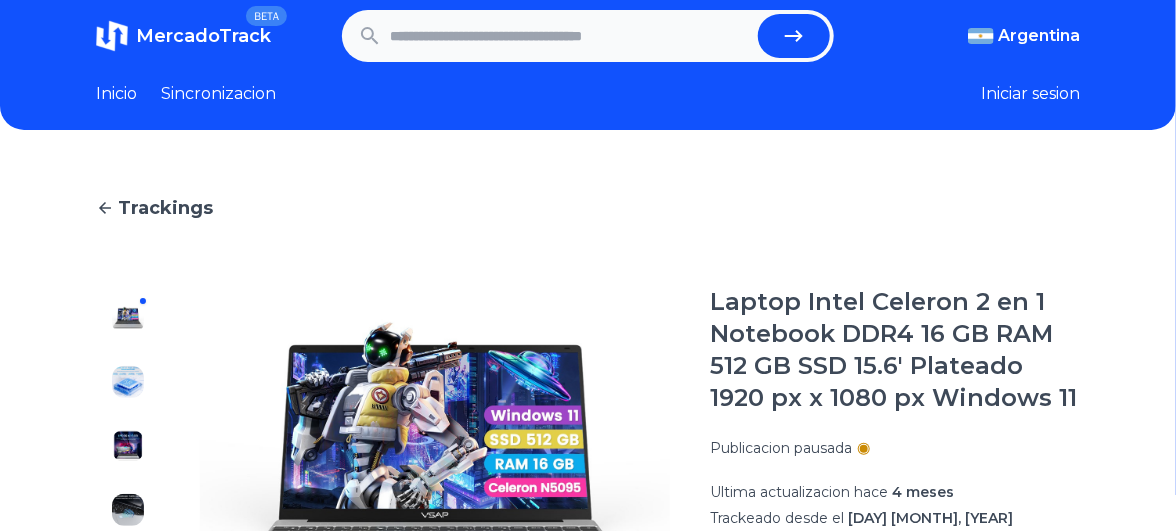 scroll, scrollTop: 0, scrollLeft: 0, axis: both 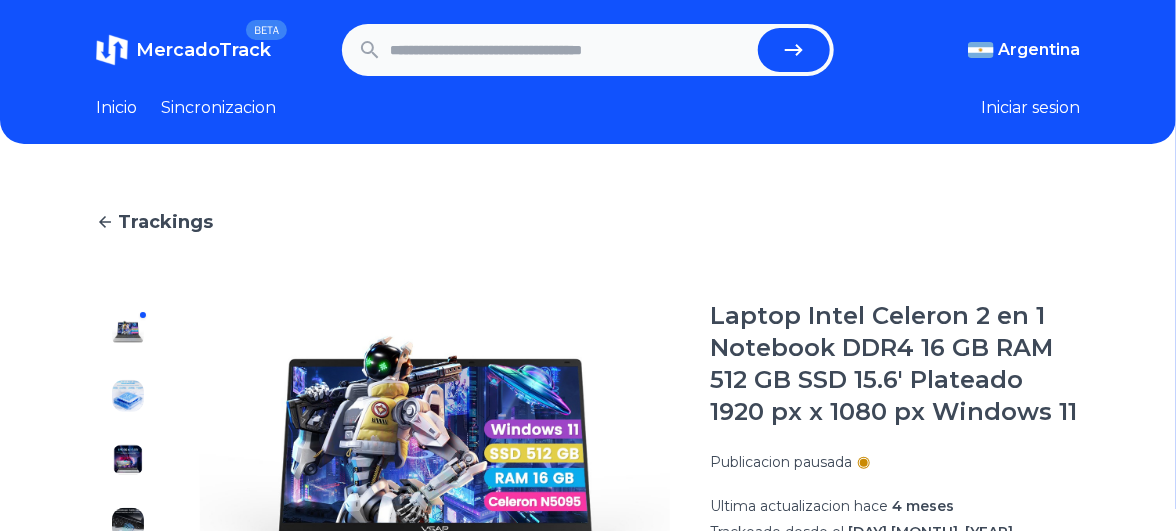 click at bounding box center (570, 50) 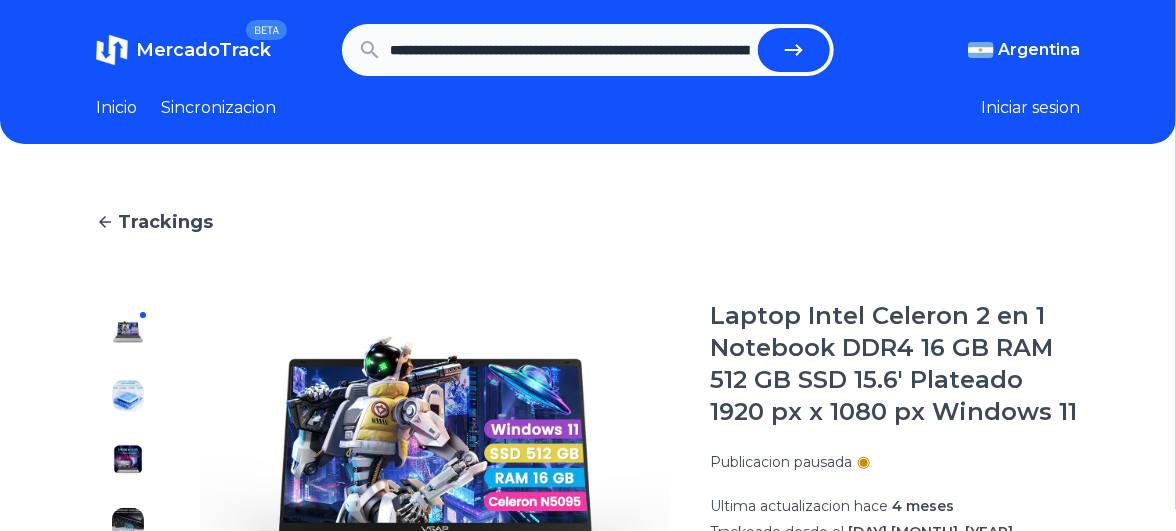 scroll, scrollTop: 0, scrollLeft: 1865, axis: horizontal 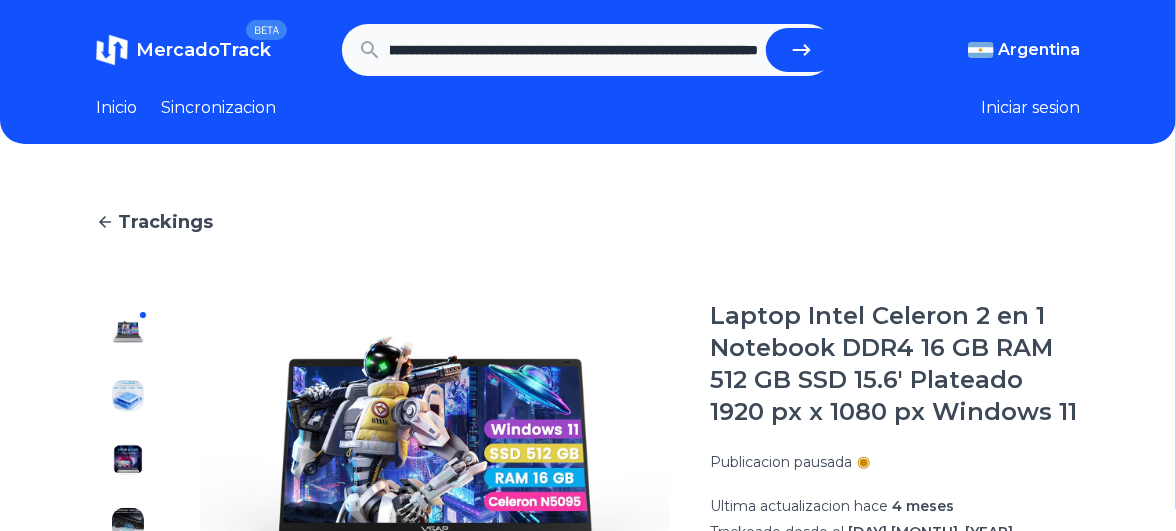 click 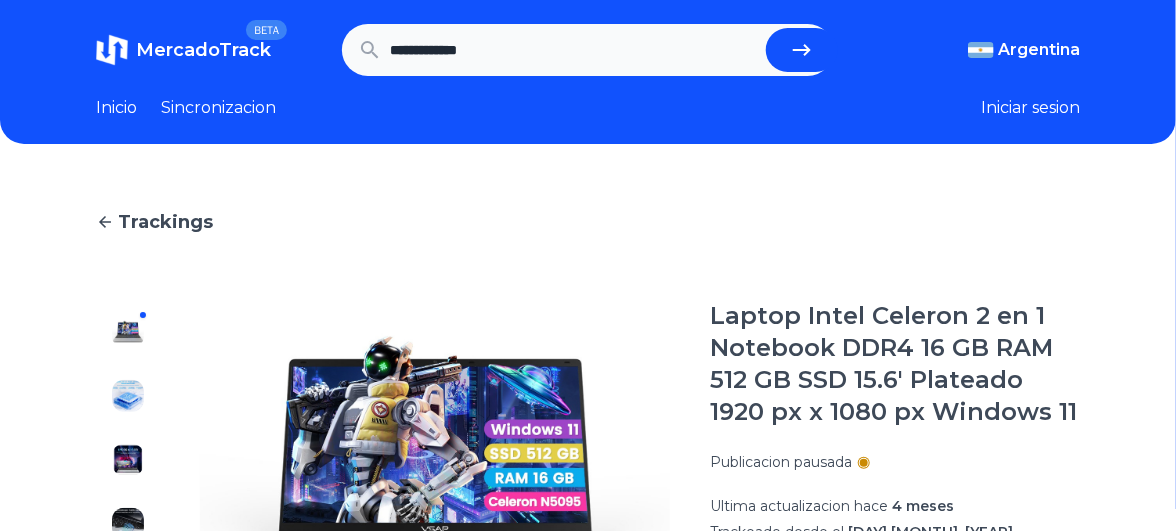 scroll, scrollTop: 0, scrollLeft: 0, axis: both 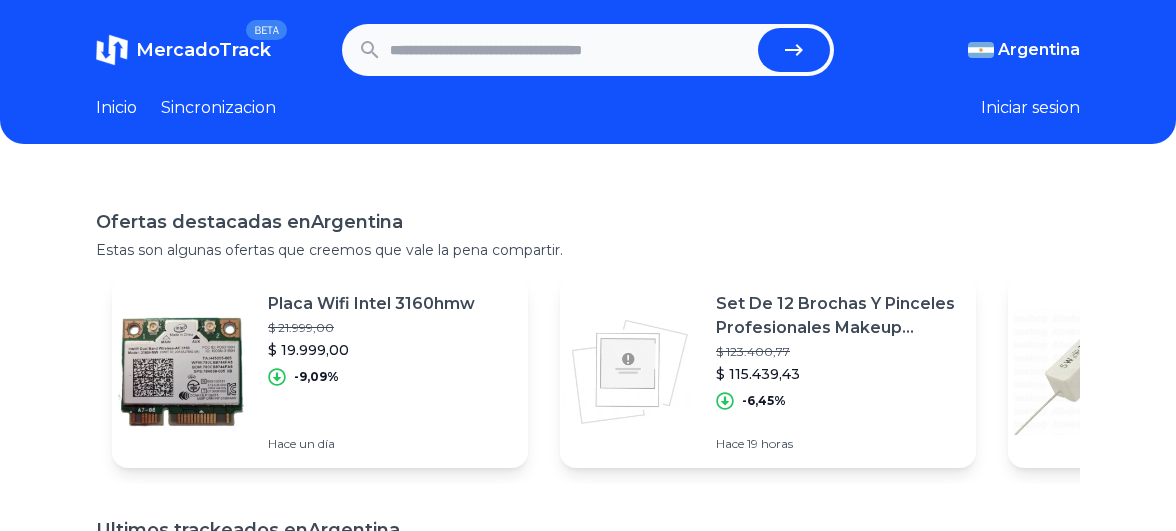 click at bounding box center (570, 50) 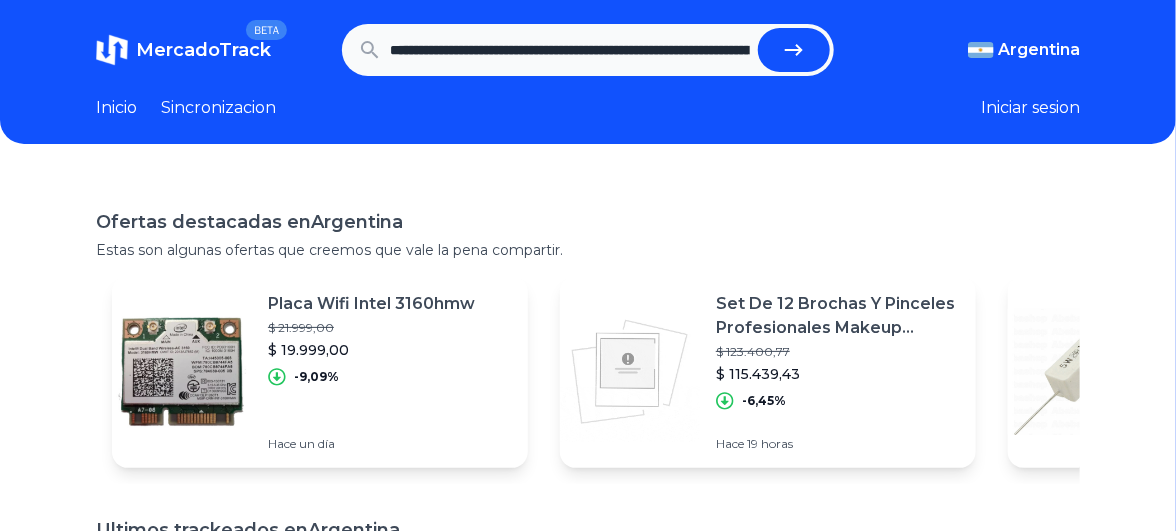 scroll, scrollTop: 0, scrollLeft: 3617, axis: horizontal 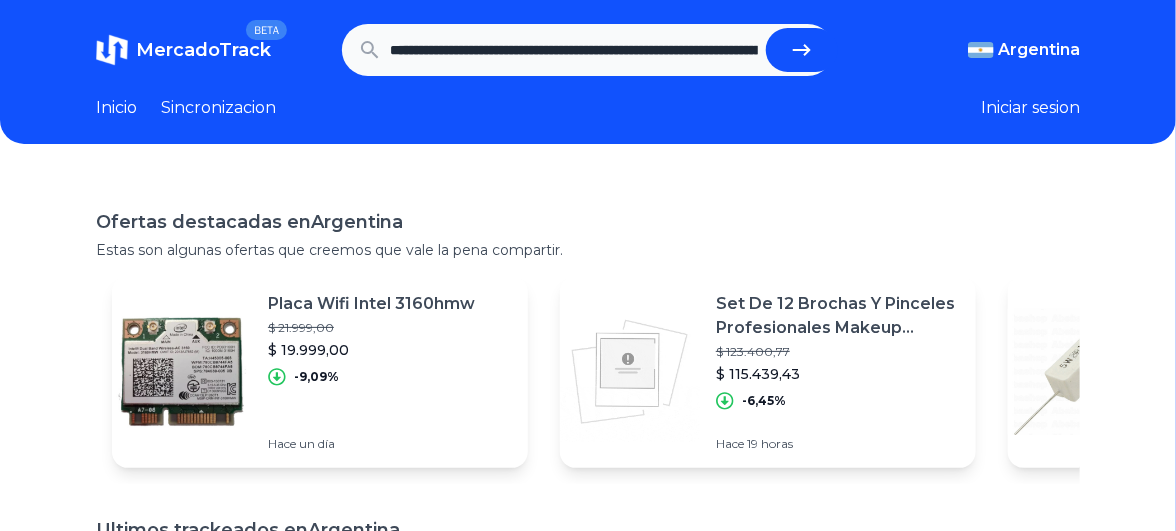click at bounding box center (802, 50) 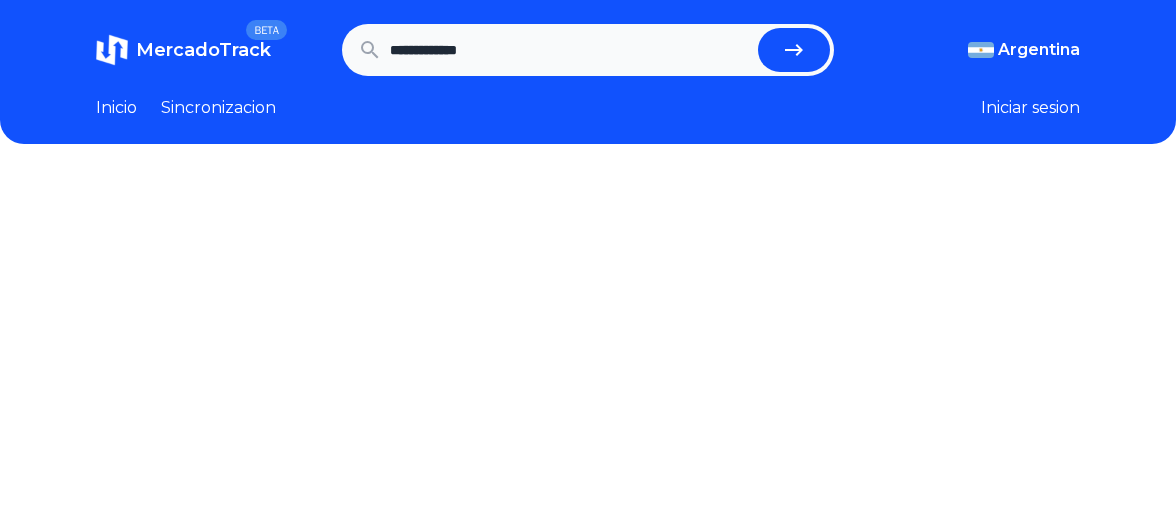 scroll, scrollTop: 0, scrollLeft: 0, axis: both 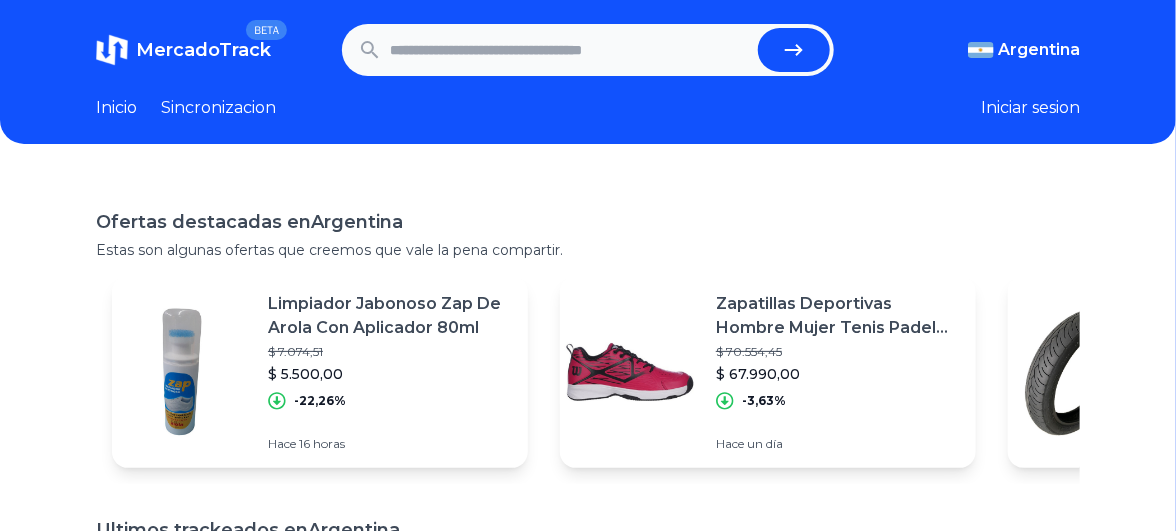 click at bounding box center (570, 50) 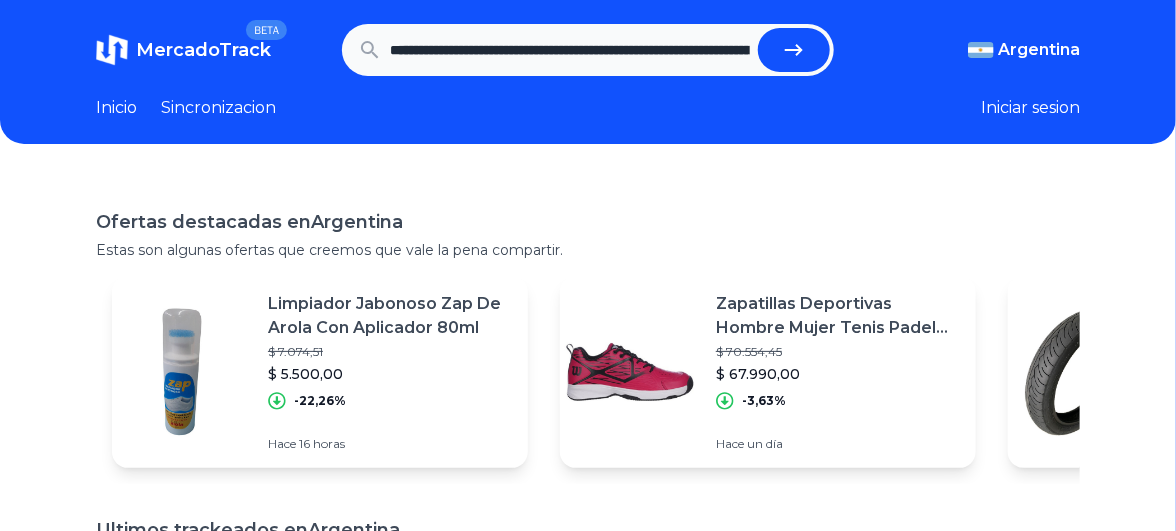 scroll, scrollTop: 0, scrollLeft: 2792, axis: horizontal 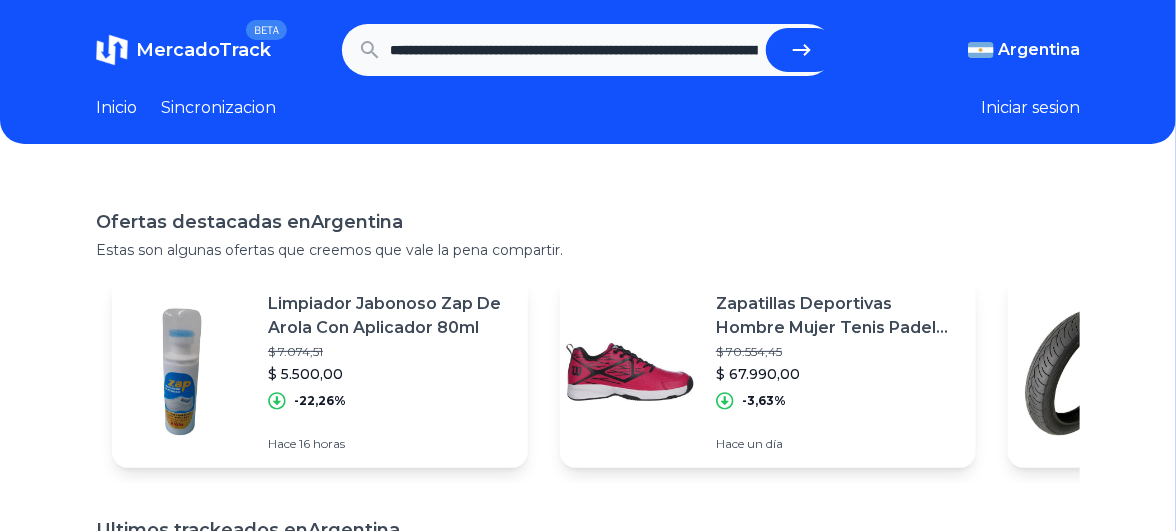 click 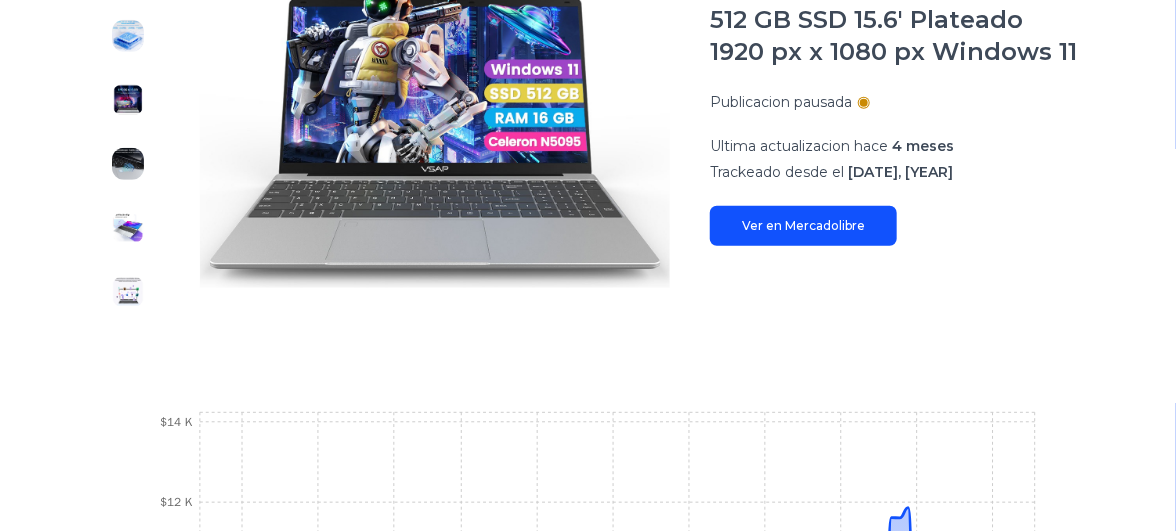 scroll, scrollTop: 0, scrollLeft: 0, axis: both 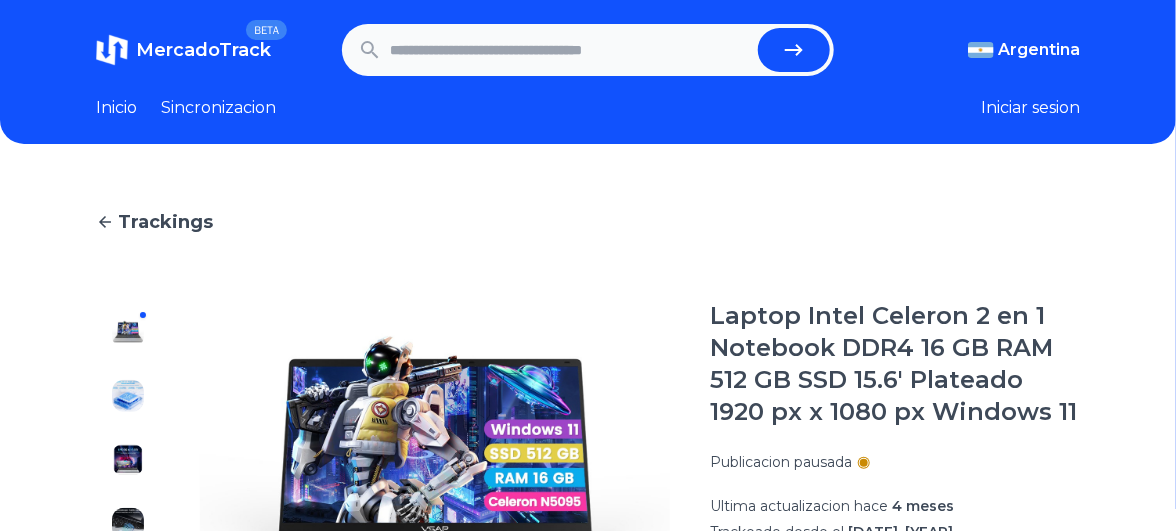 click at bounding box center (570, 50) 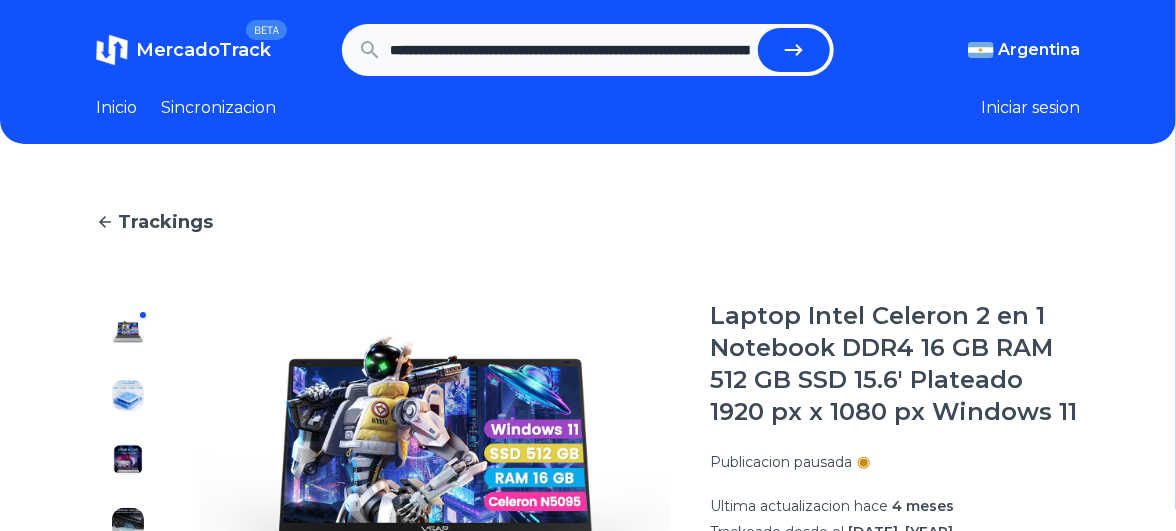 scroll, scrollTop: 0, scrollLeft: 2792, axis: horizontal 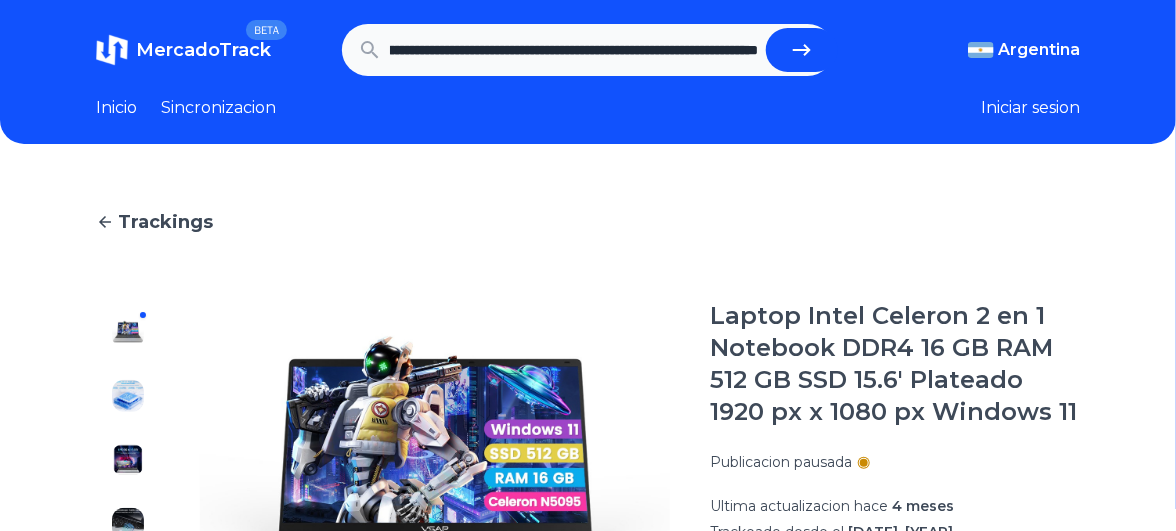 click 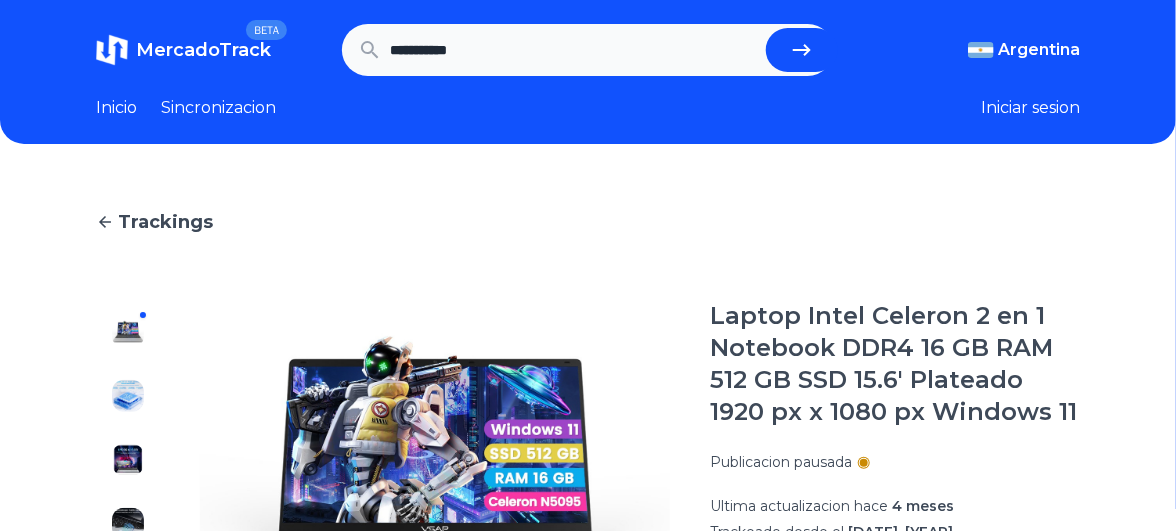 scroll, scrollTop: 0, scrollLeft: 0, axis: both 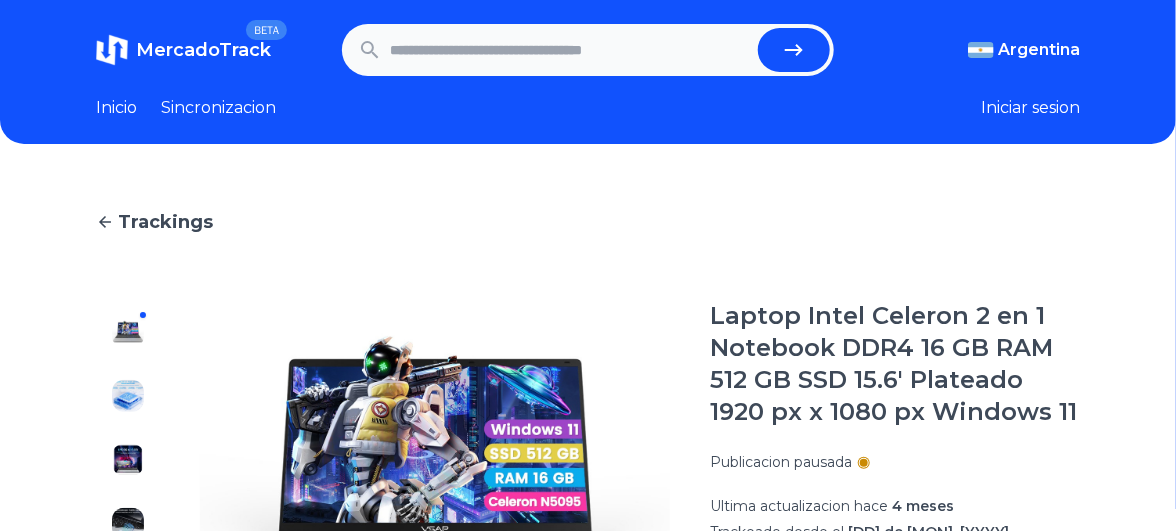 click at bounding box center [570, 50] 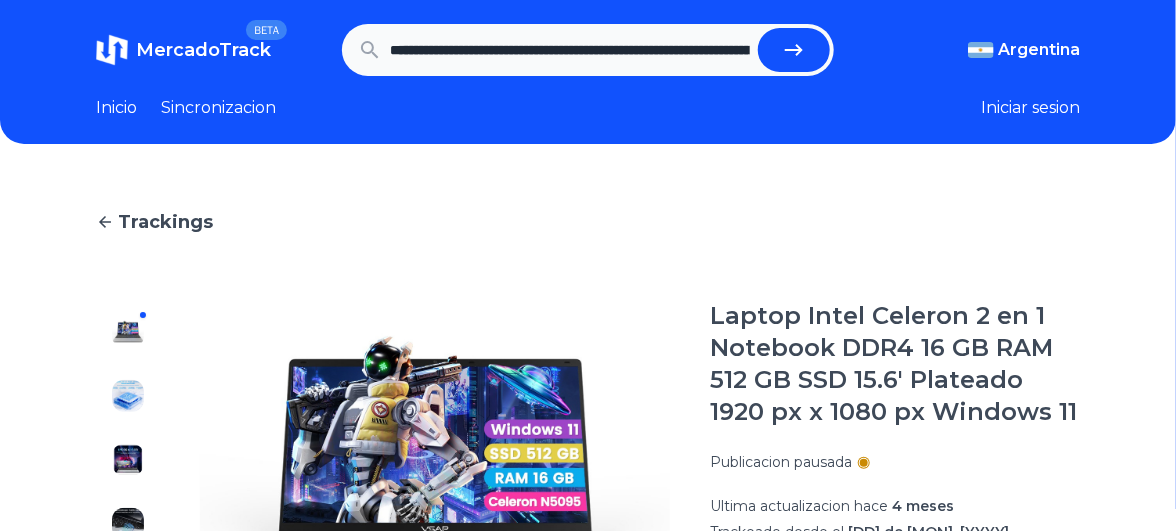scroll, scrollTop: 0, scrollLeft: 3529, axis: horizontal 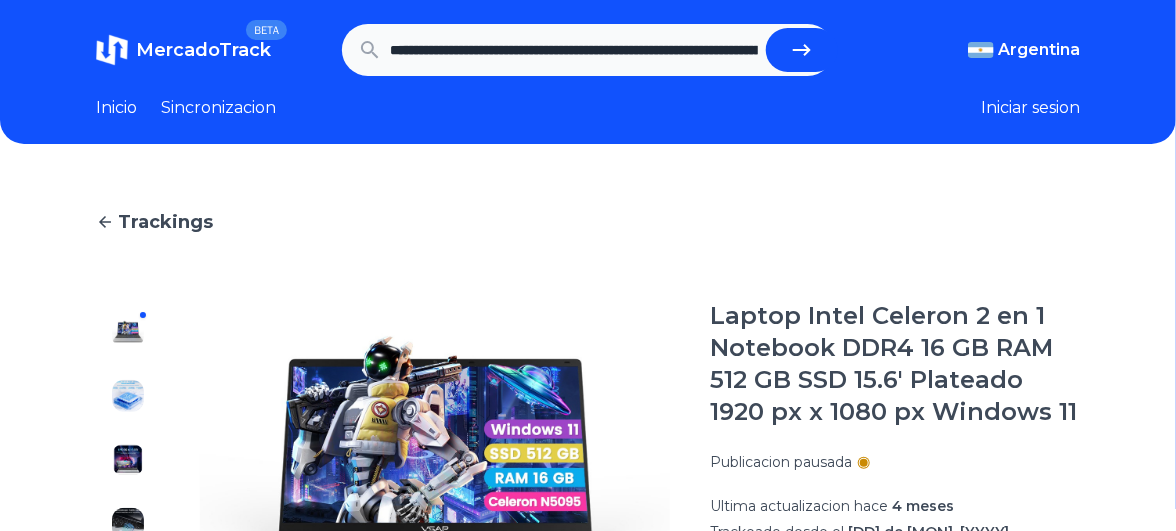 click 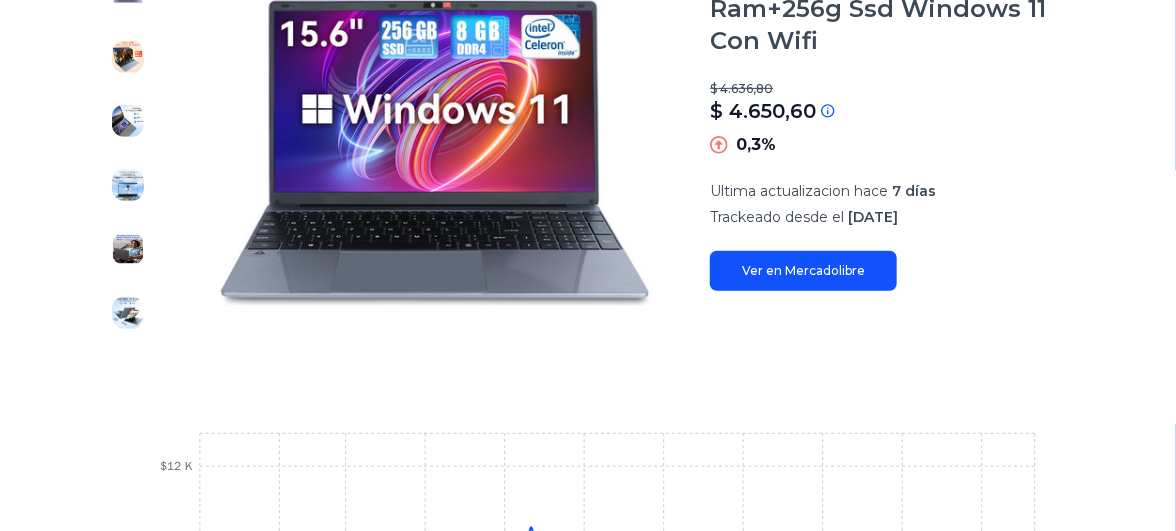 scroll, scrollTop: 338, scrollLeft: 0, axis: vertical 